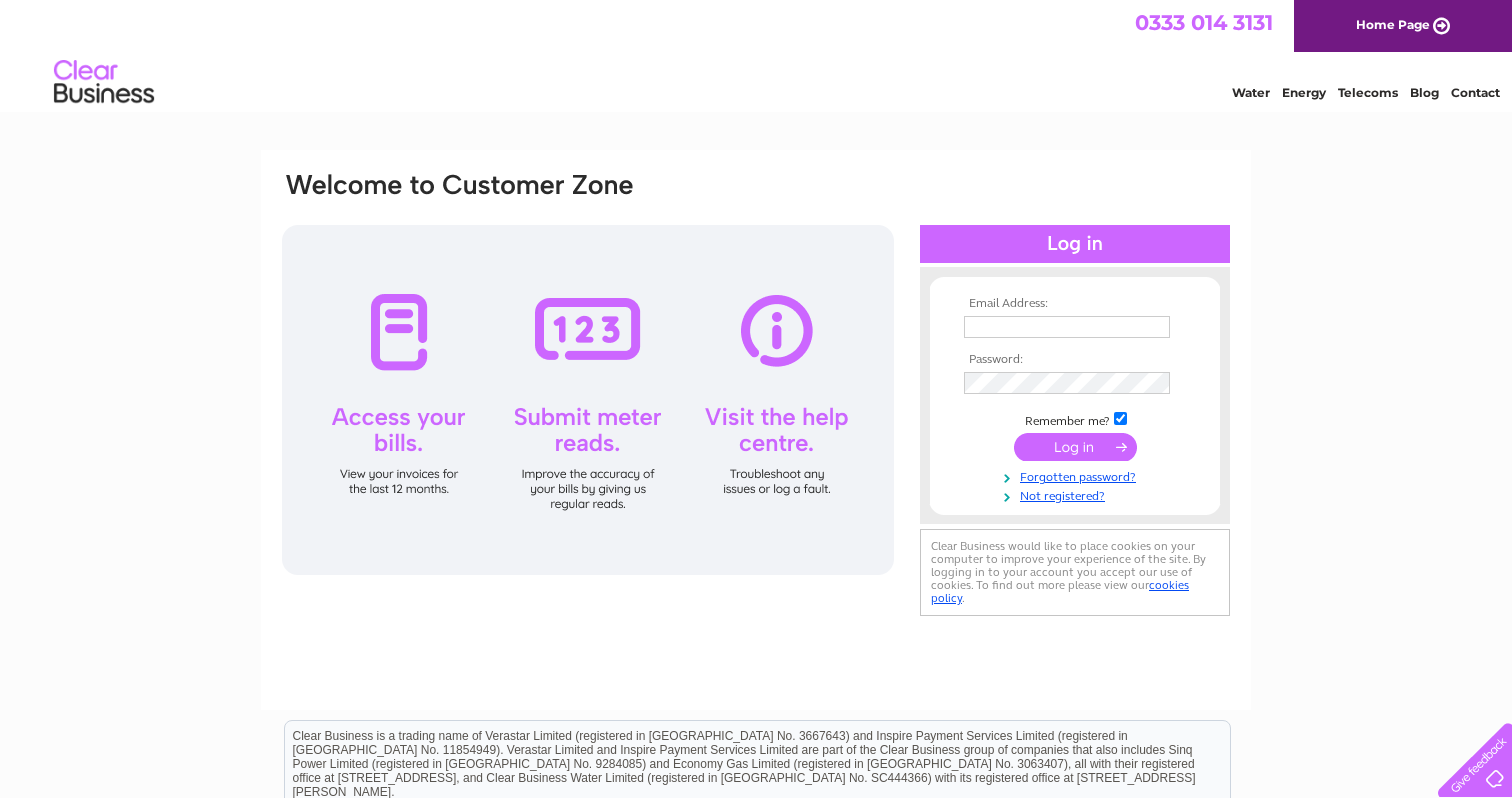 scroll, scrollTop: 0, scrollLeft: 0, axis: both 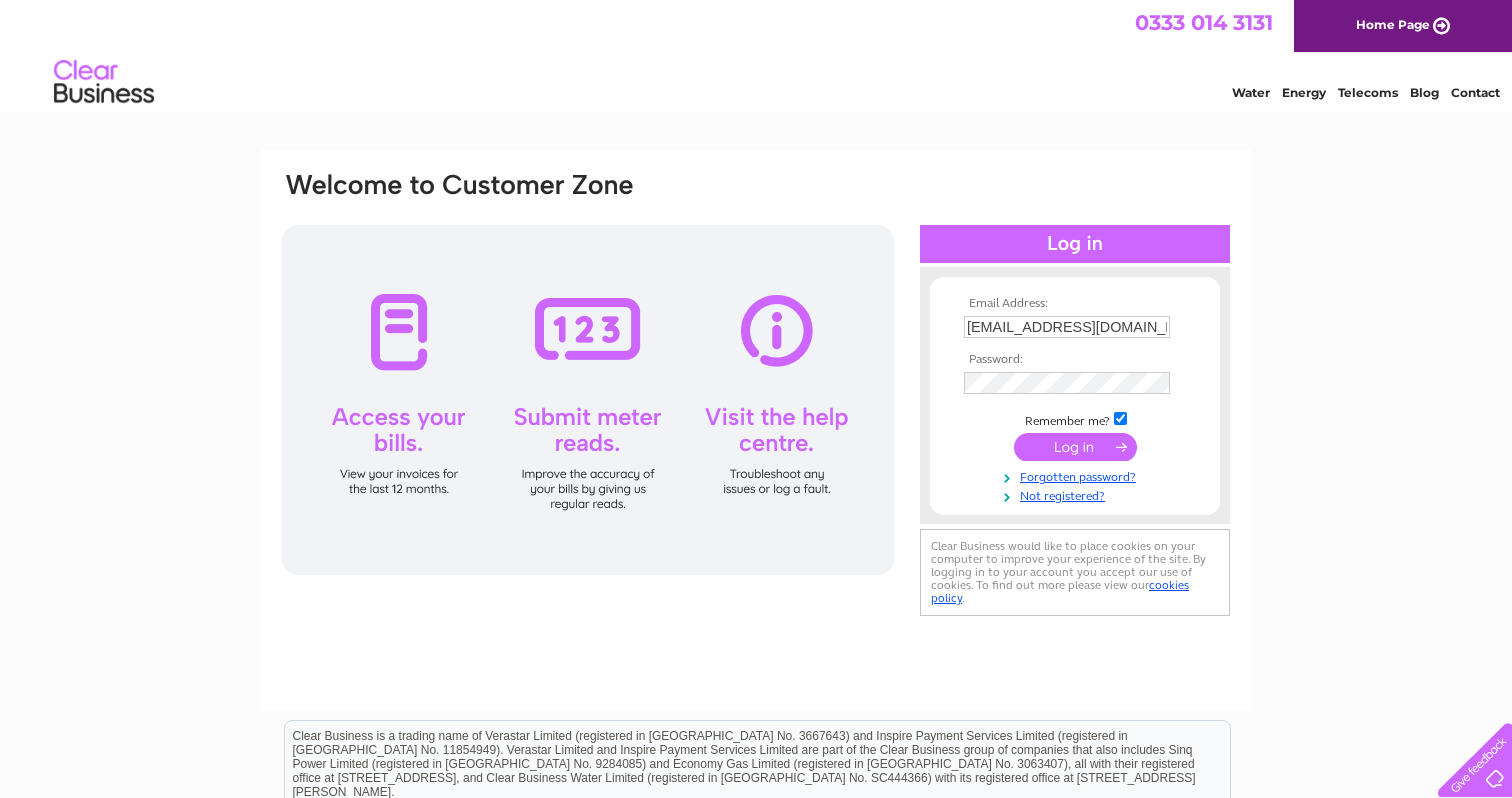 click at bounding box center [1075, 447] 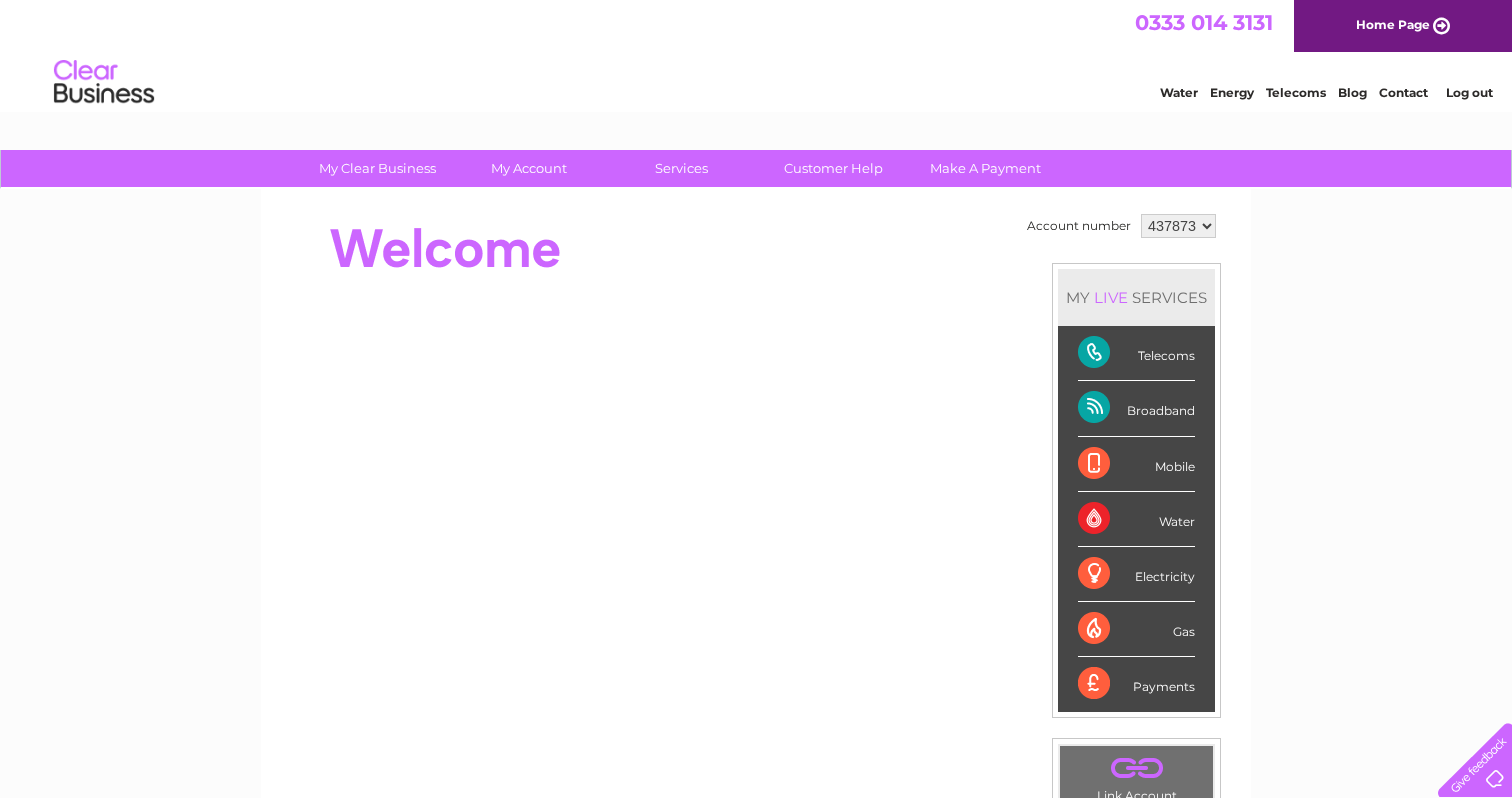 scroll, scrollTop: 0, scrollLeft: 0, axis: both 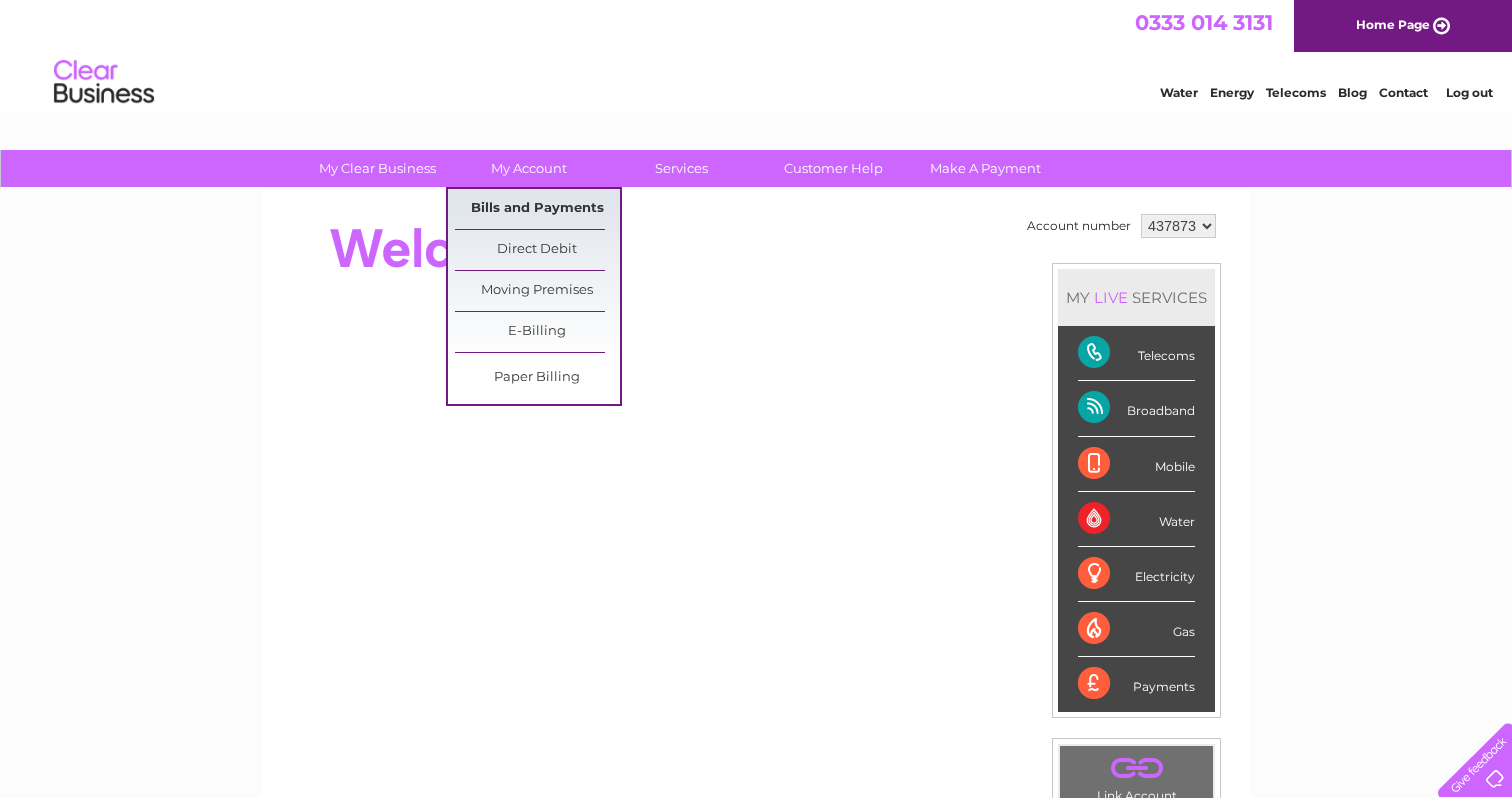 click on "Bills and Payments" at bounding box center [537, 209] 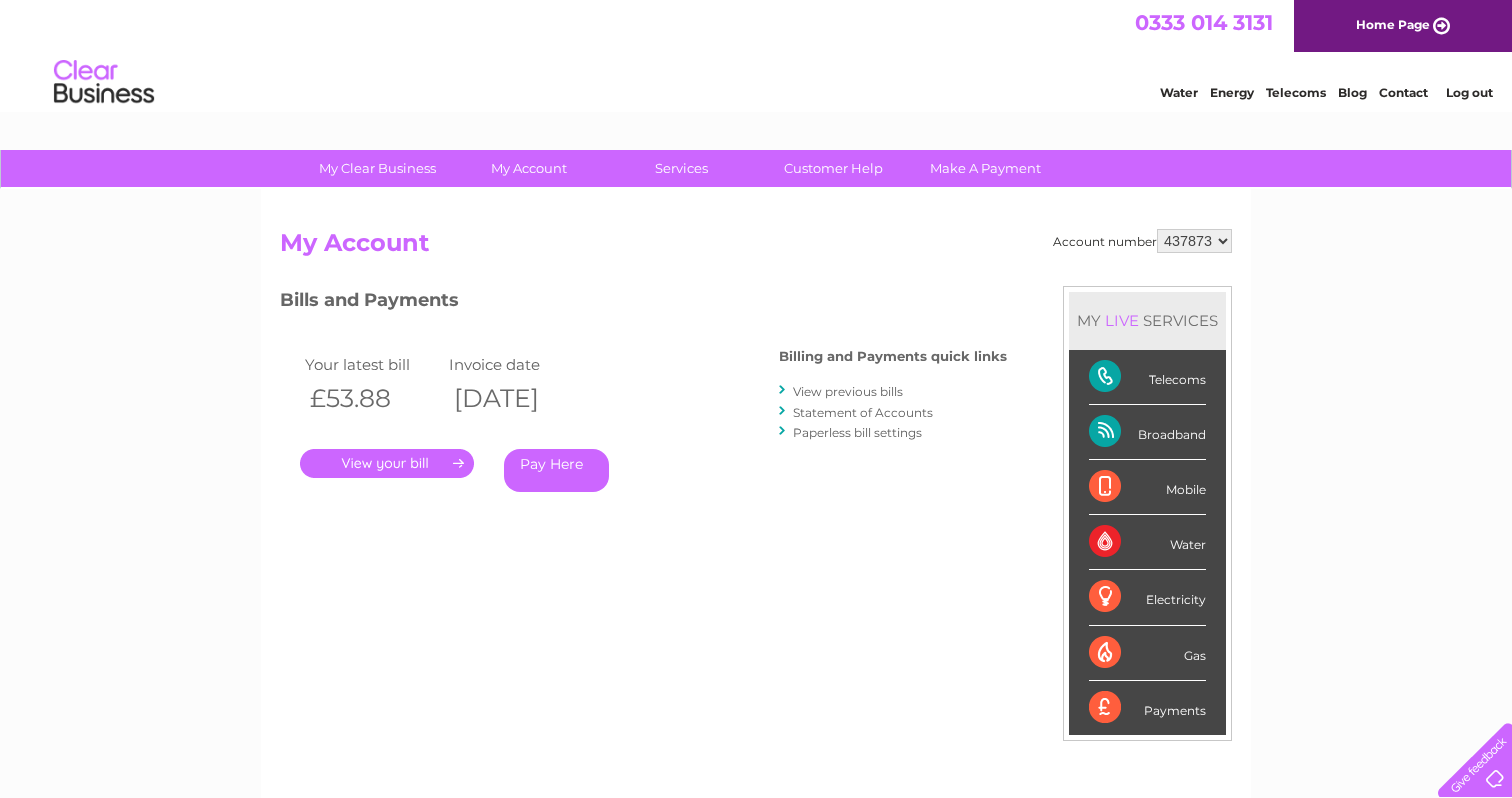 scroll, scrollTop: 0, scrollLeft: 0, axis: both 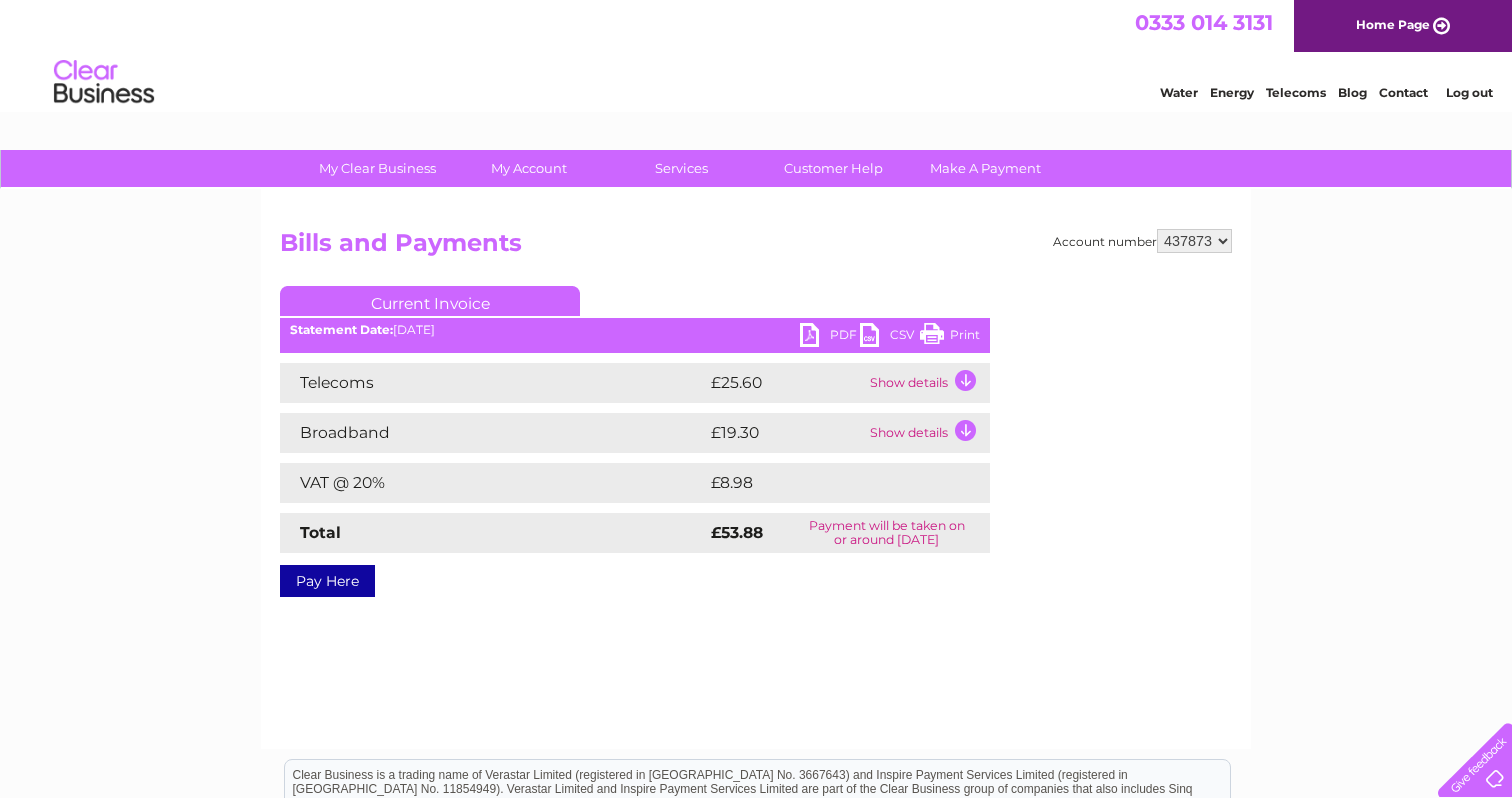 click on "PDF" at bounding box center (830, 337) 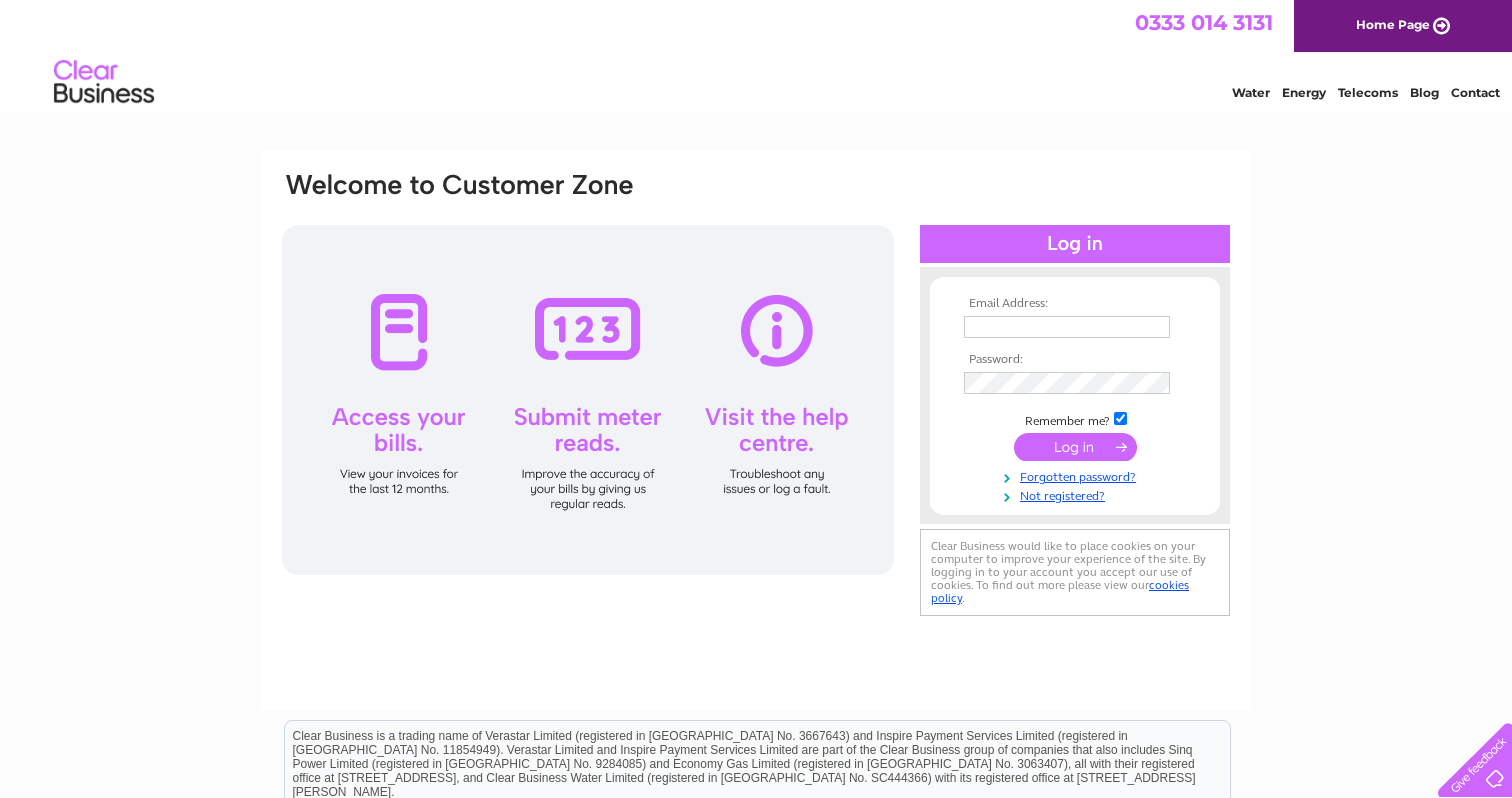 scroll, scrollTop: 0, scrollLeft: 0, axis: both 